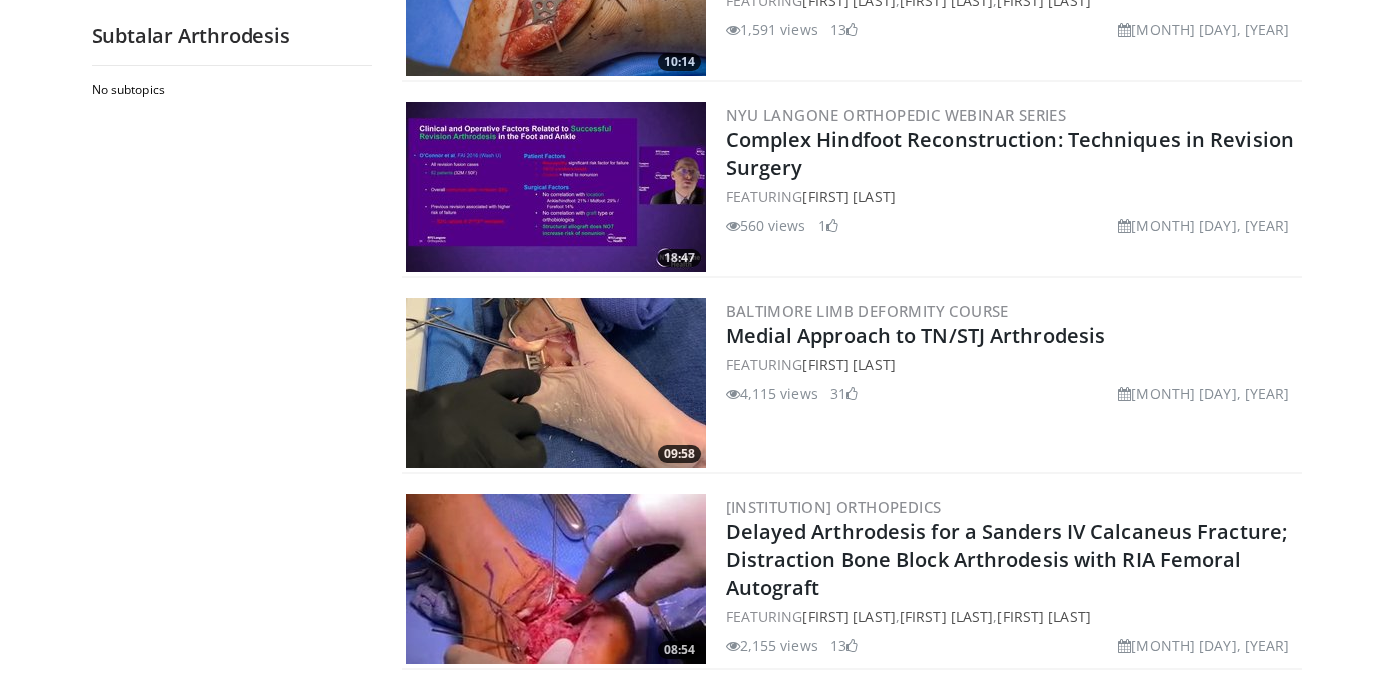 scroll, scrollTop: 544, scrollLeft: 0, axis: vertical 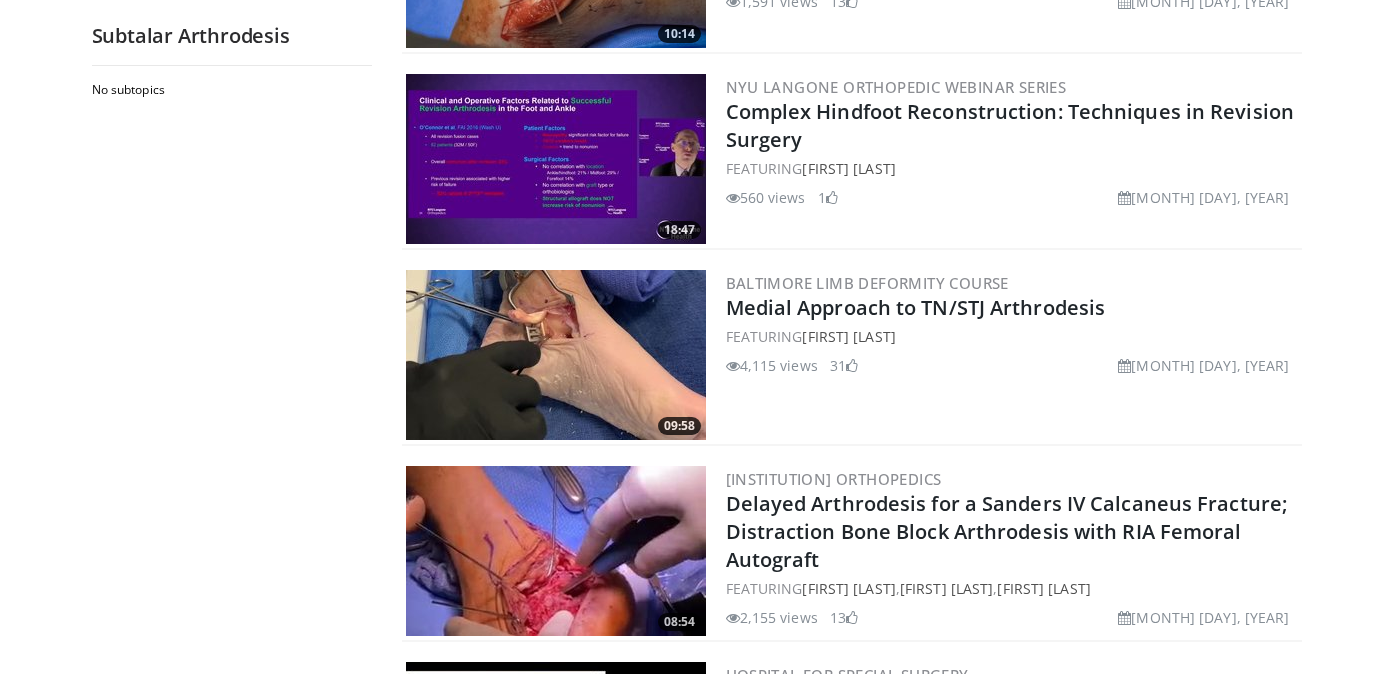 click at bounding box center [556, 355] 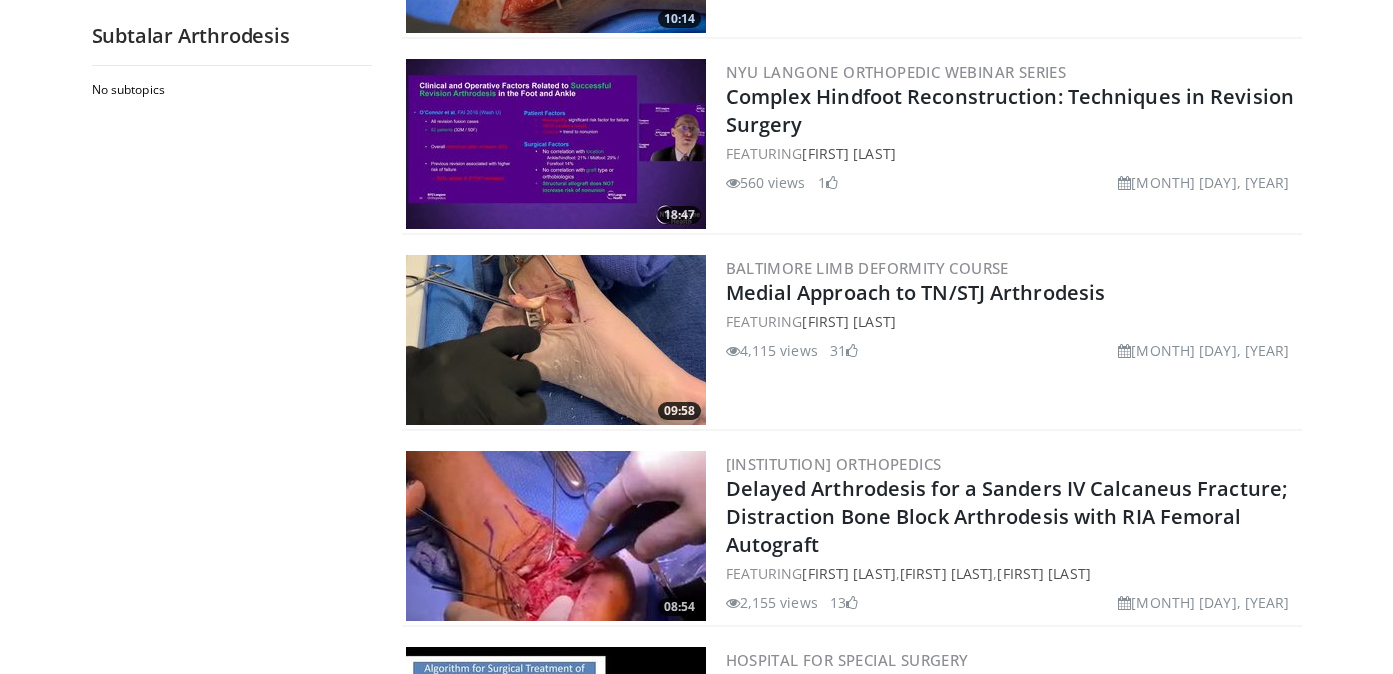 scroll, scrollTop: 580, scrollLeft: 0, axis: vertical 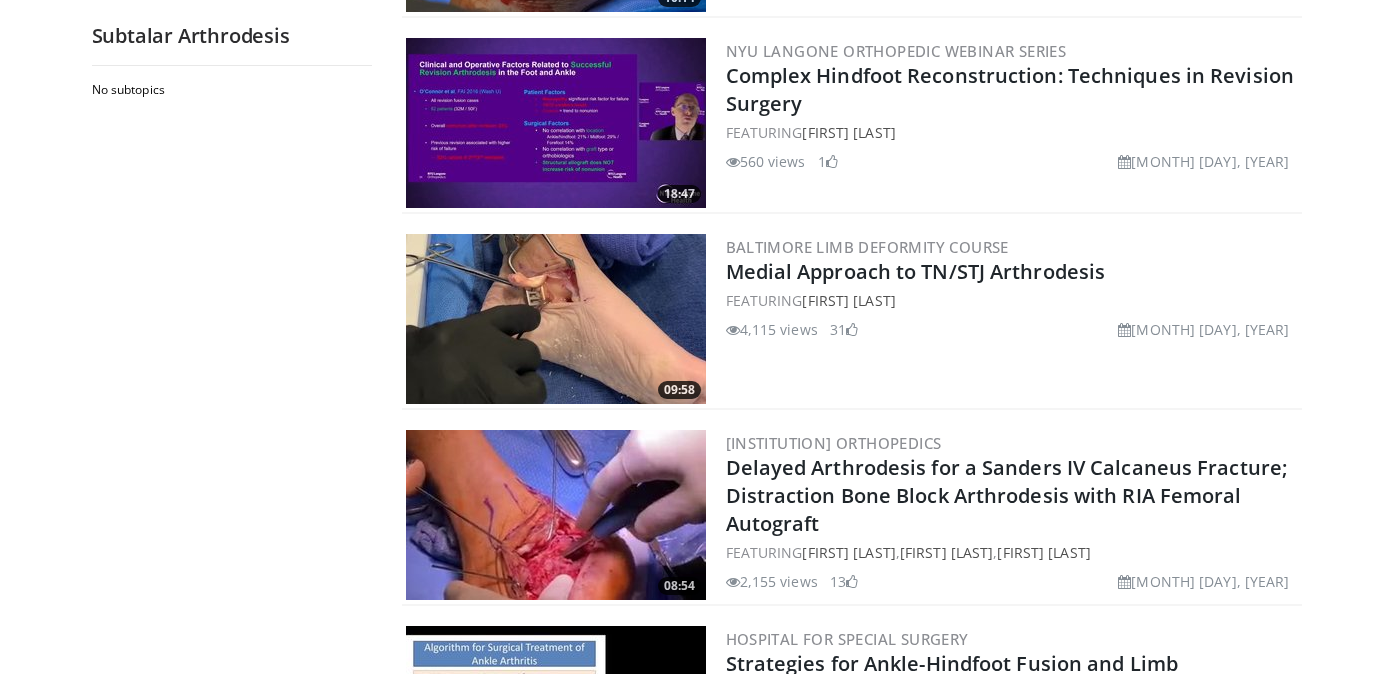 click at bounding box center (556, 319) 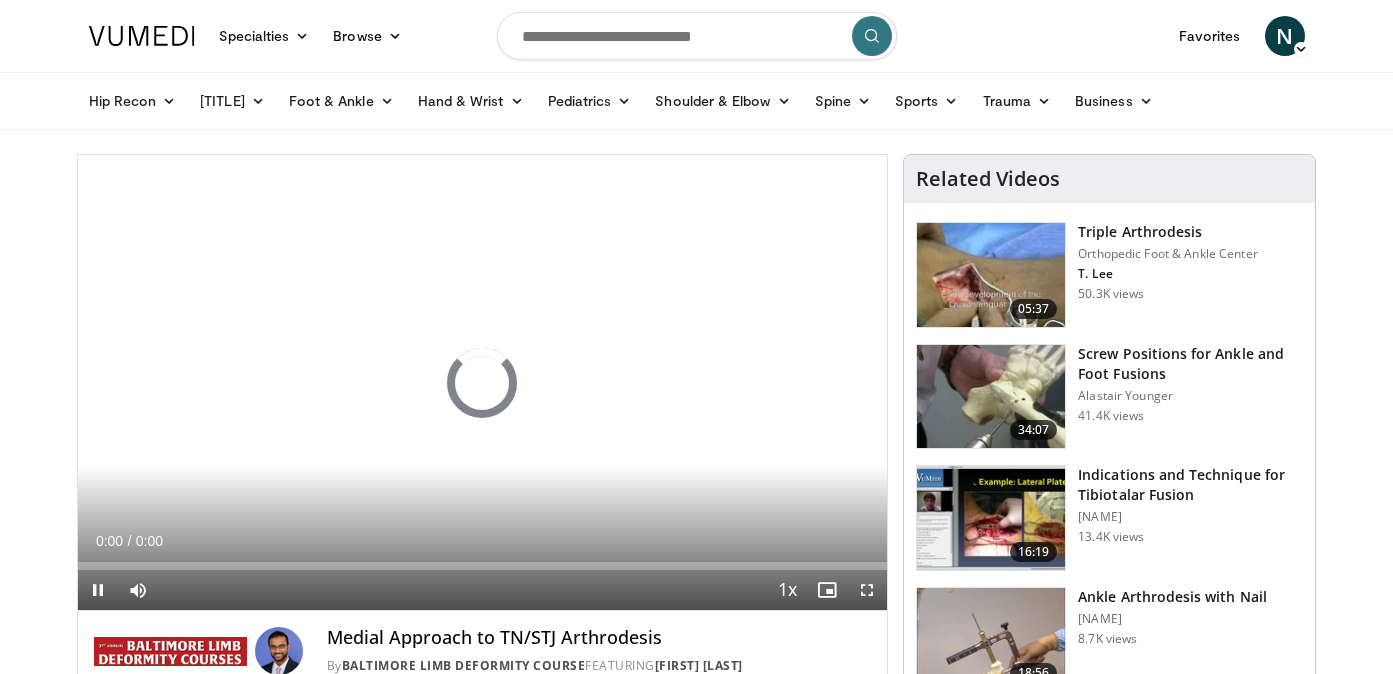 scroll, scrollTop: 57, scrollLeft: 0, axis: vertical 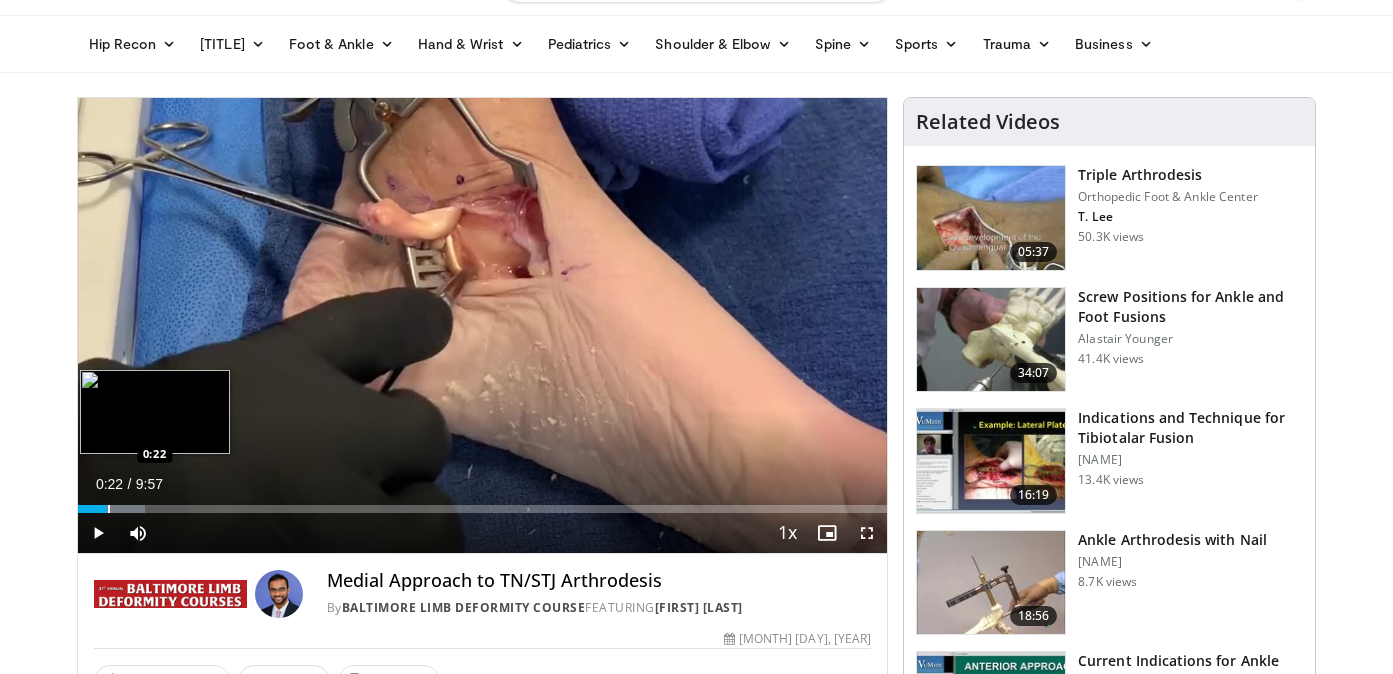 click at bounding box center (109, 509) 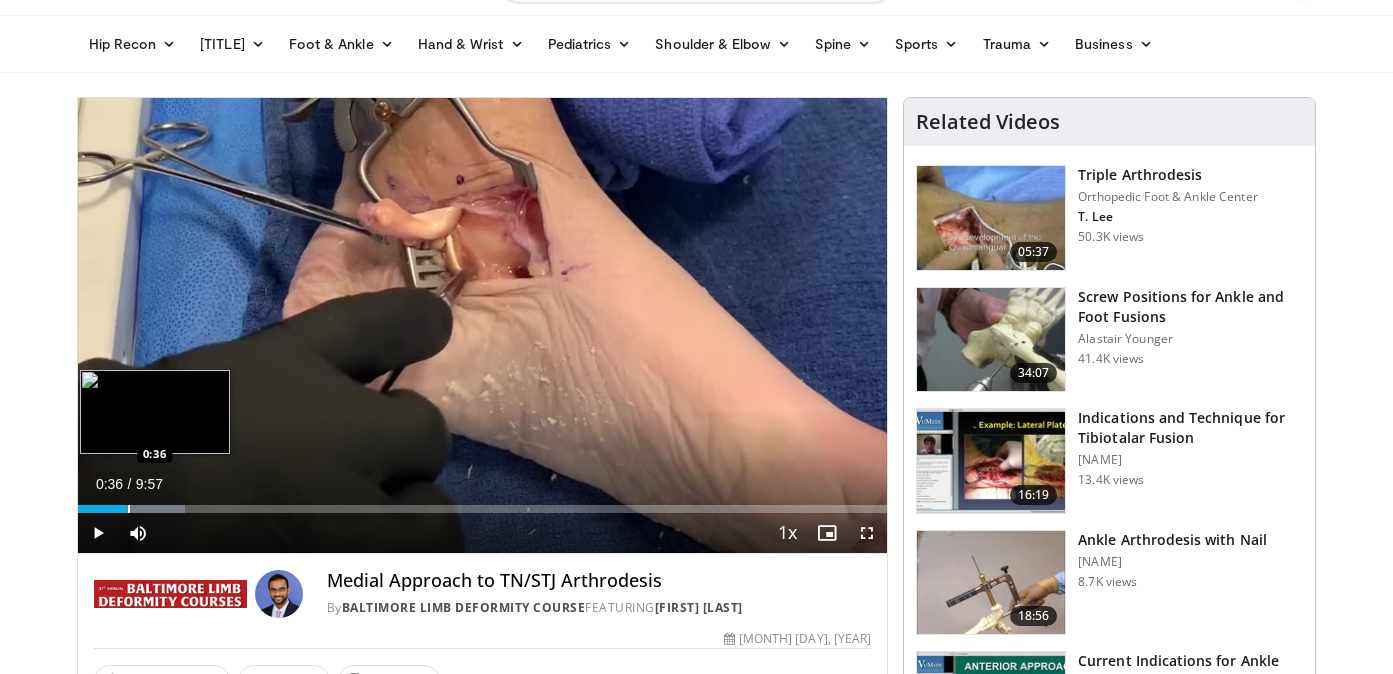 click on "Loaded :  13.27% 0:22 0:36" at bounding box center (483, 503) 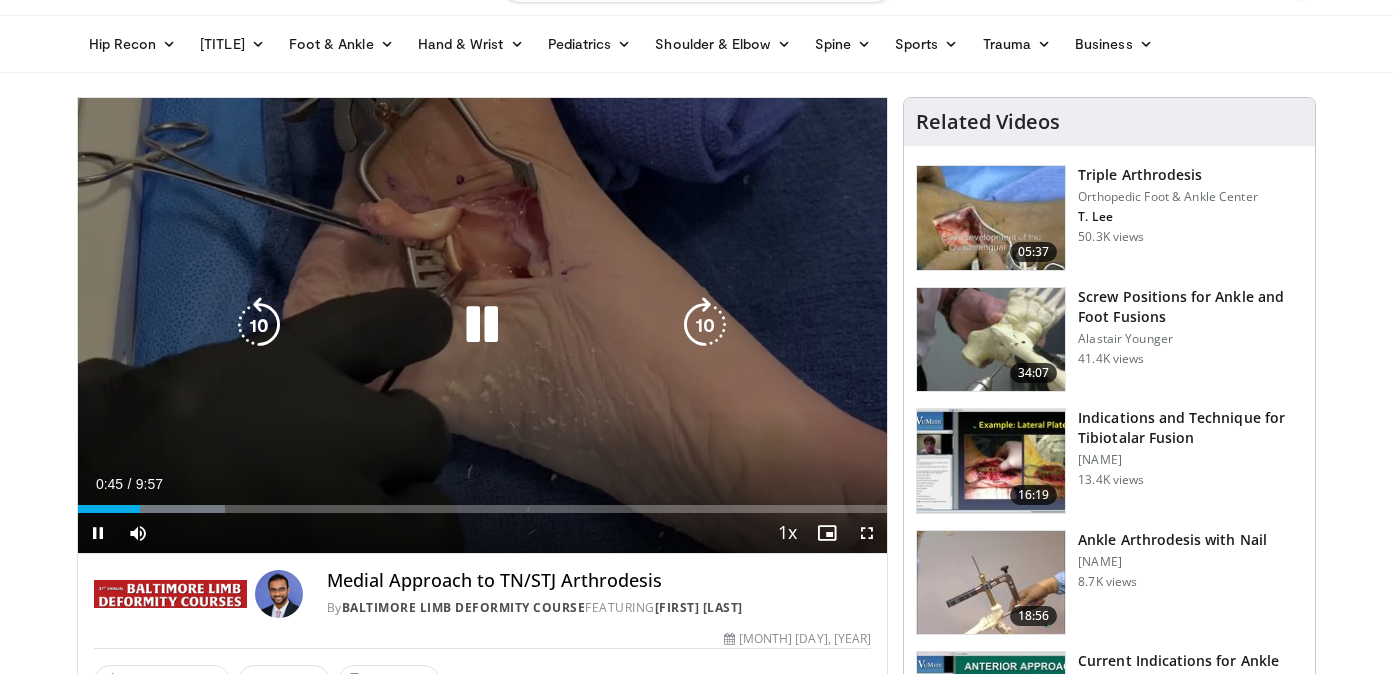 click at bounding box center (482, 325) 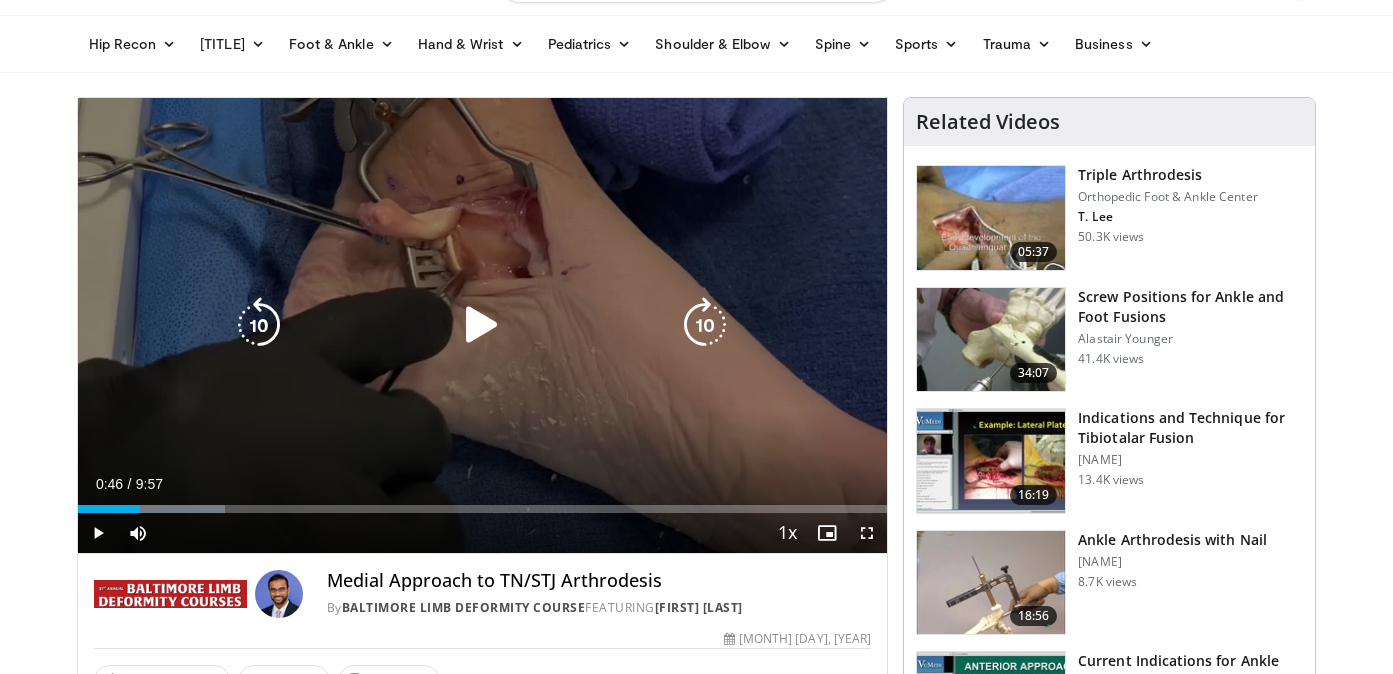 click on "20 seconds
Tap to unmute" at bounding box center [483, 325] 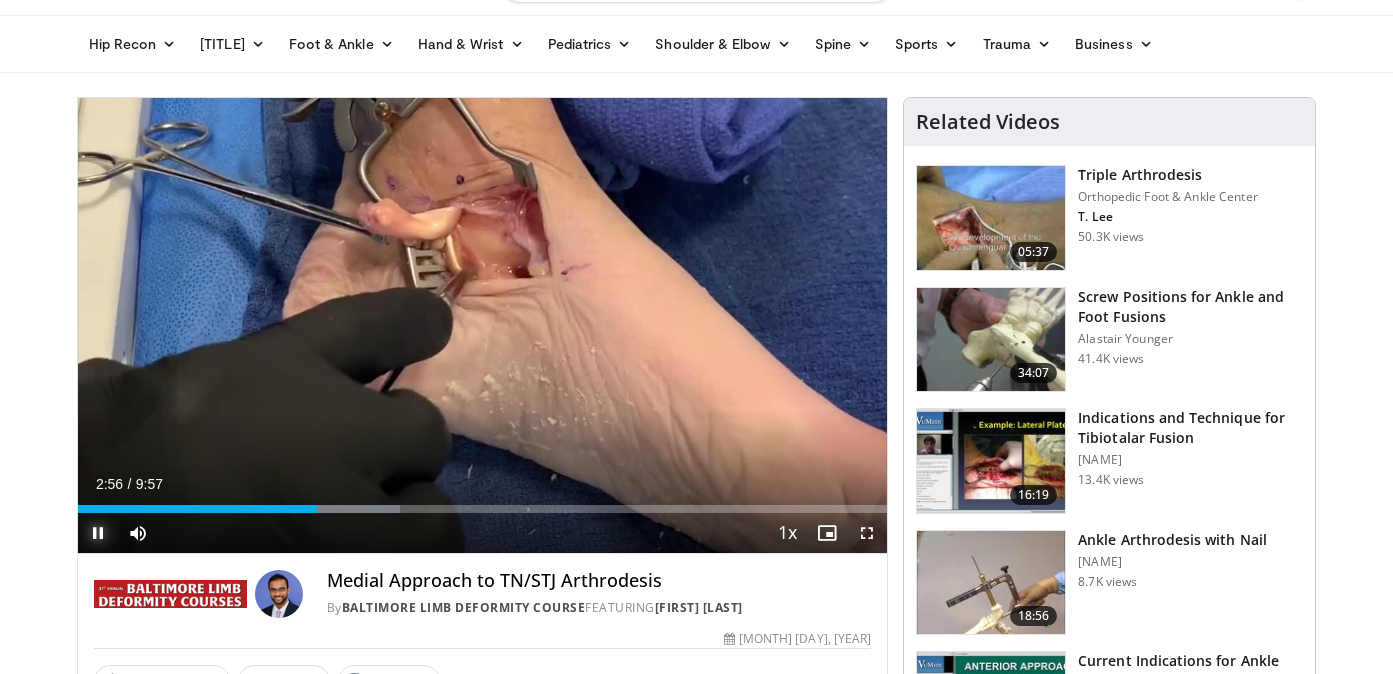 click at bounding box center [98, 533] 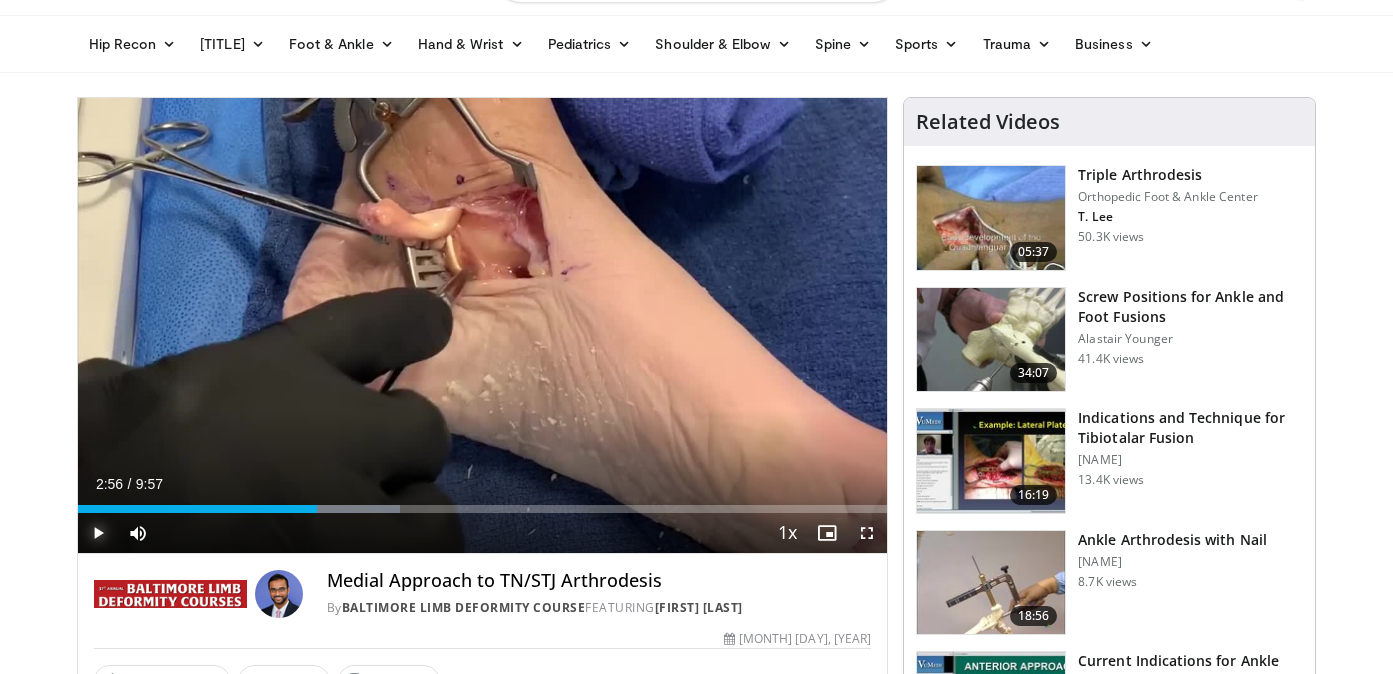 click at bounding box center [98, 533] 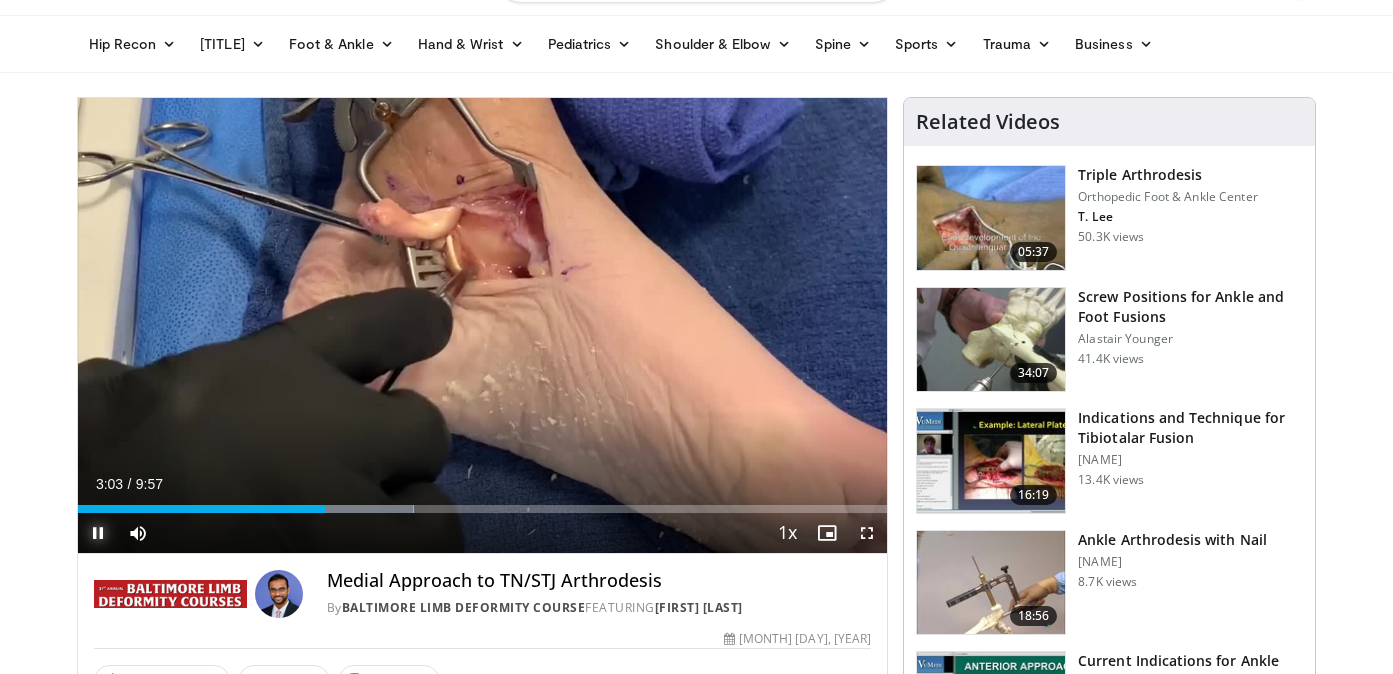 click at bounding box center (98, 533) 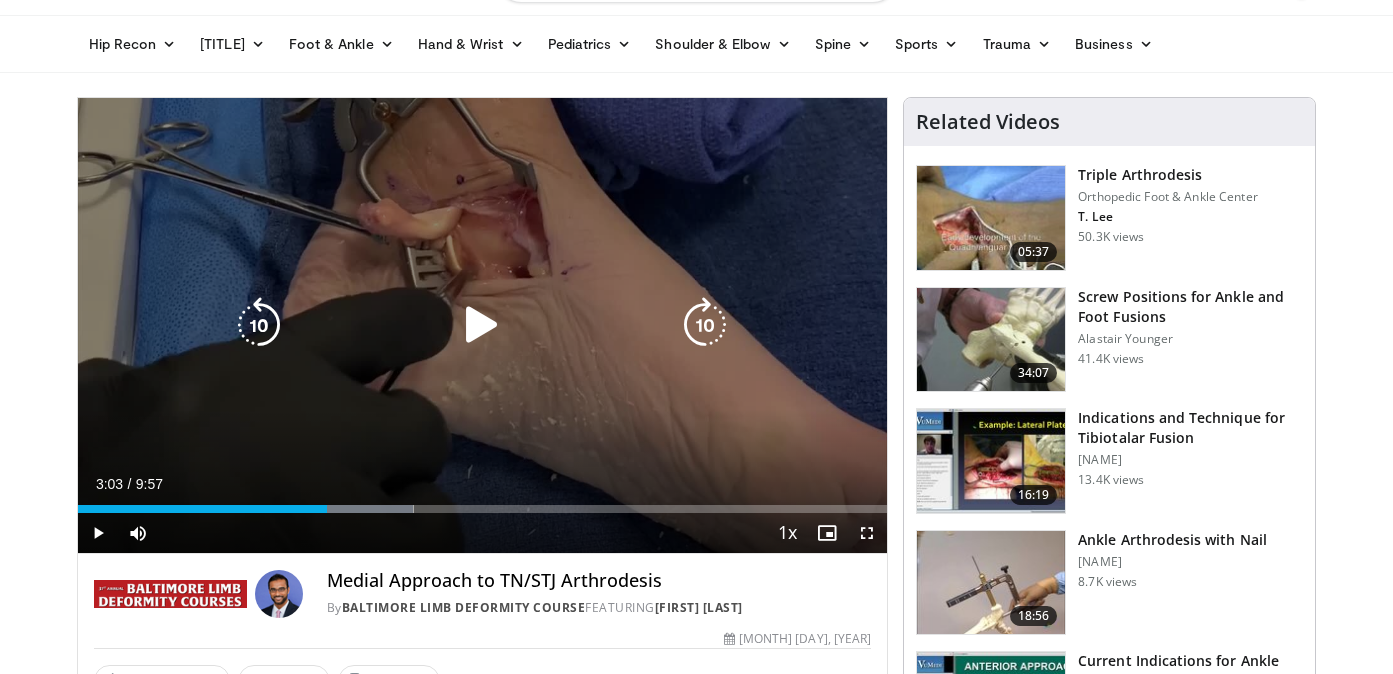 click at bounding box center (482, 325) 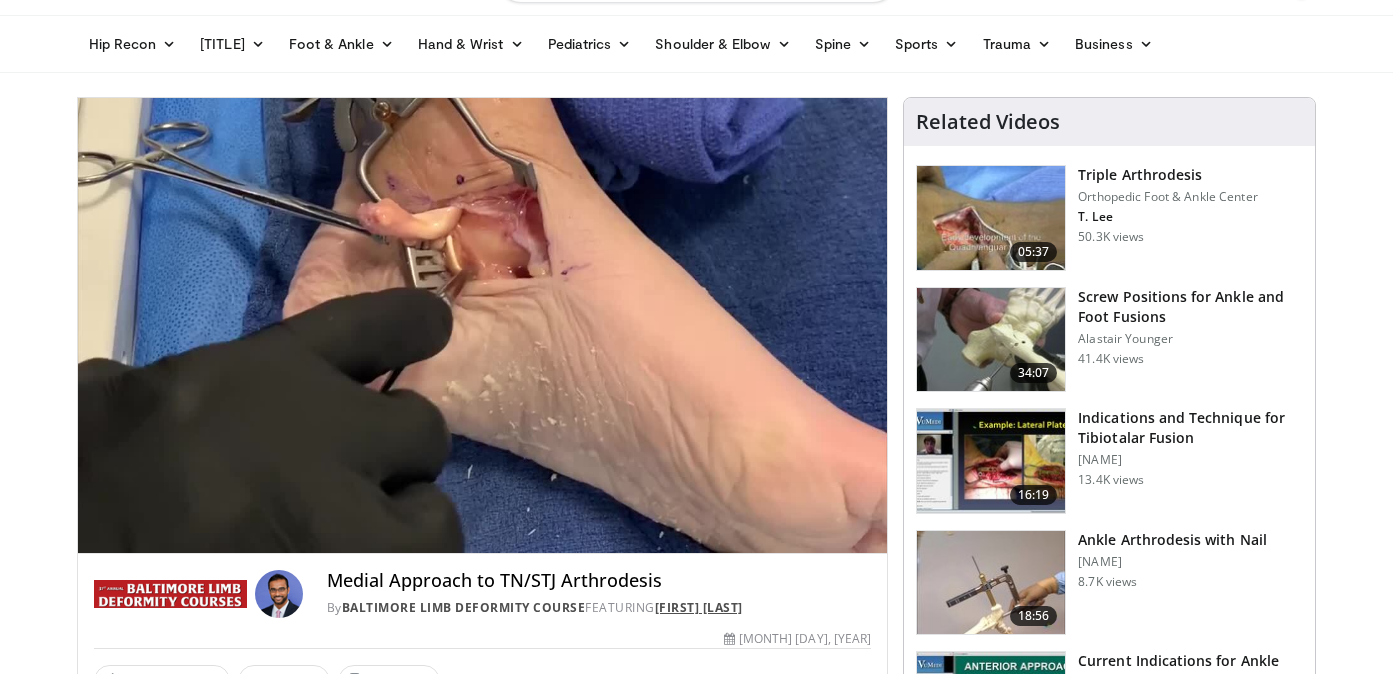 type 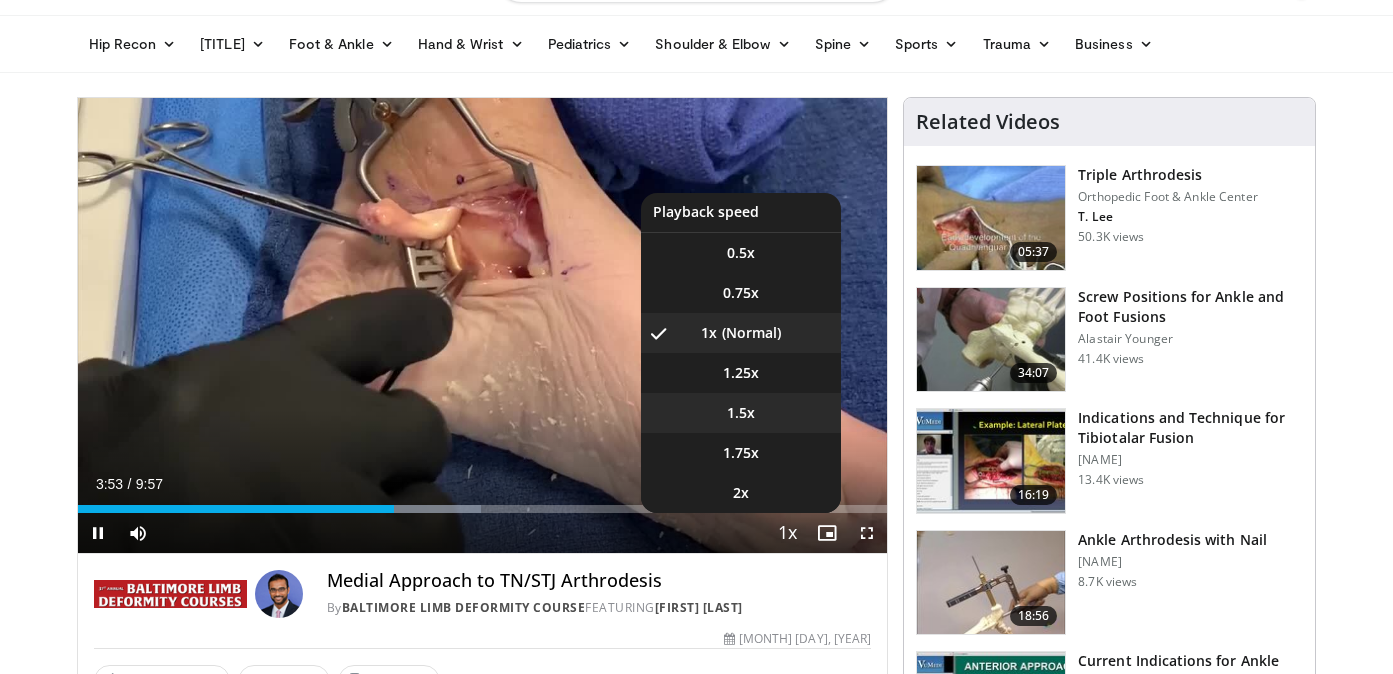 click on "1.5x" at bounding box center (741, 413) 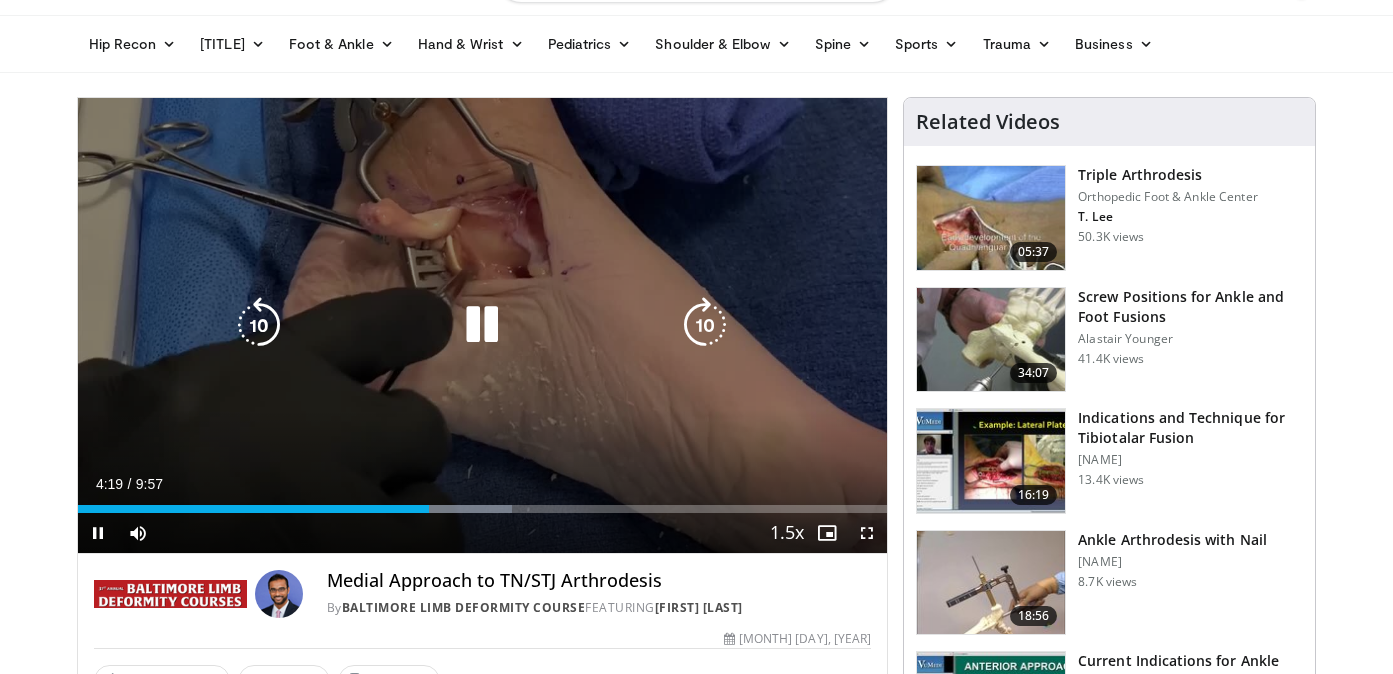 click at bounding box center (482, 325) 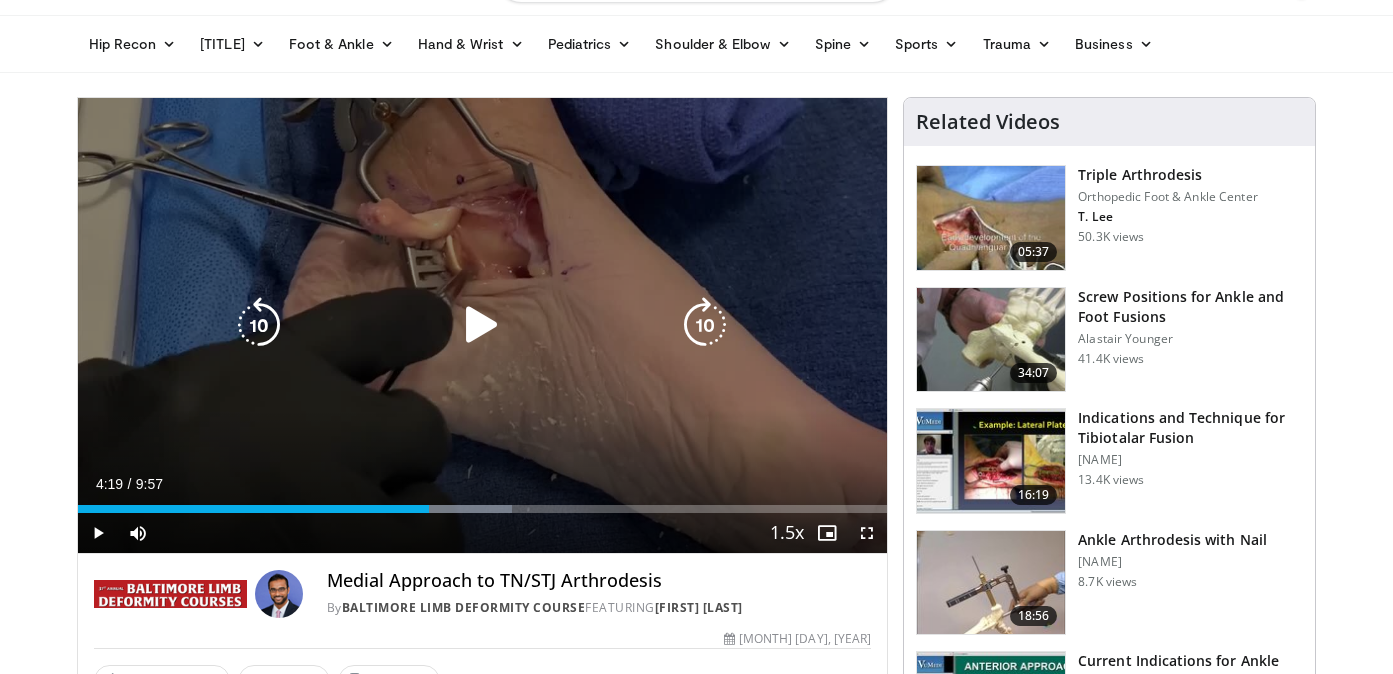 click at bounding box center [482, 325] 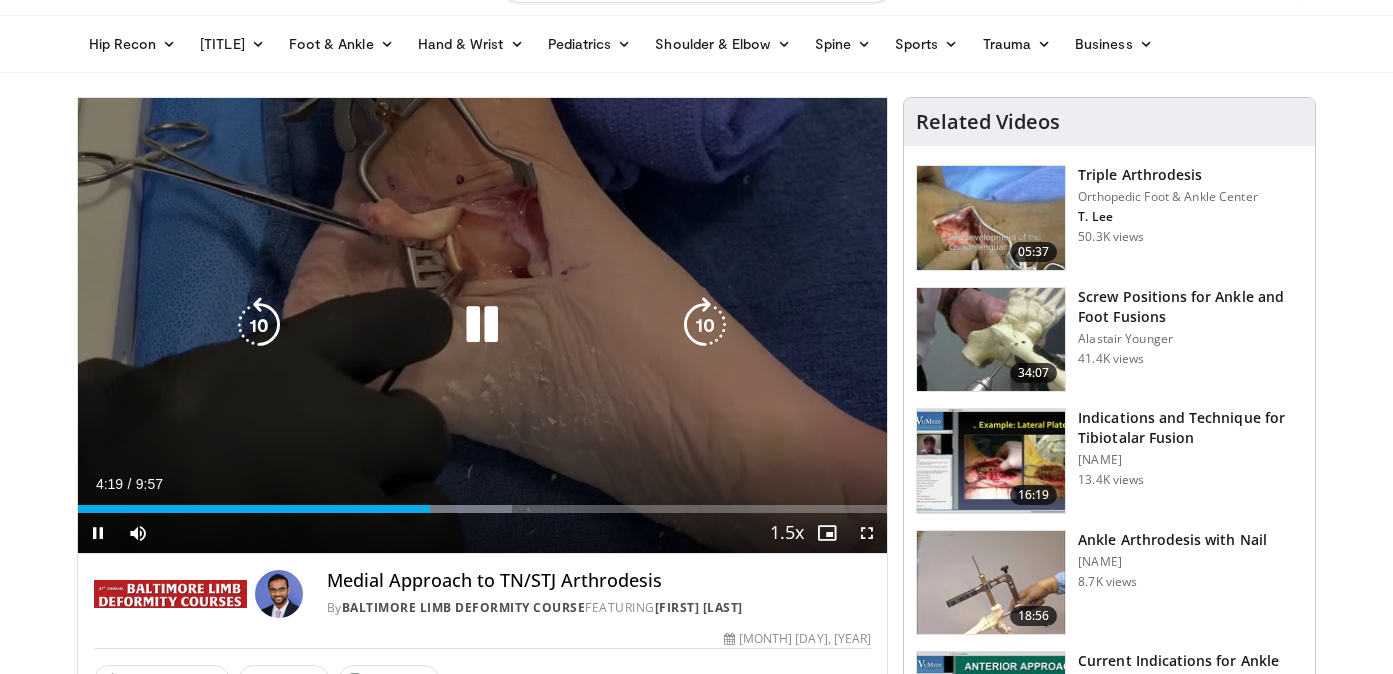 click at bounding box center (482, 325) 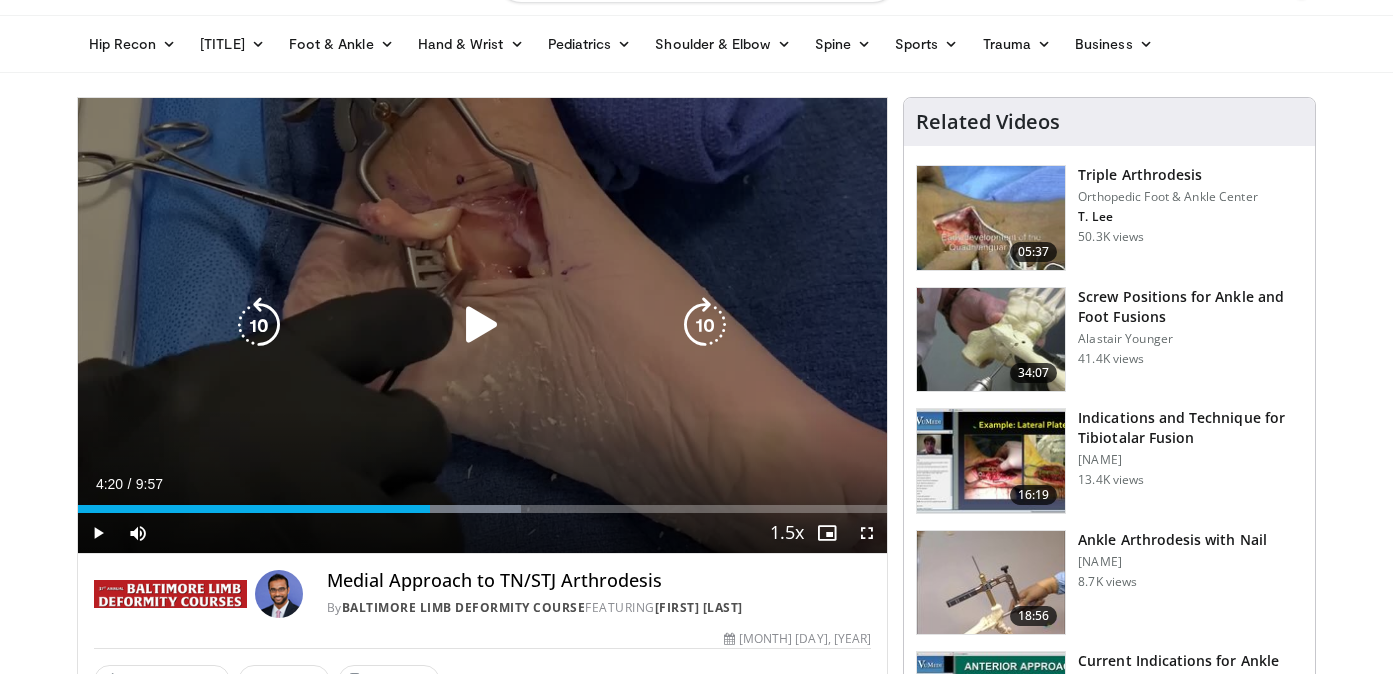 click at bounding box center [482, 325] 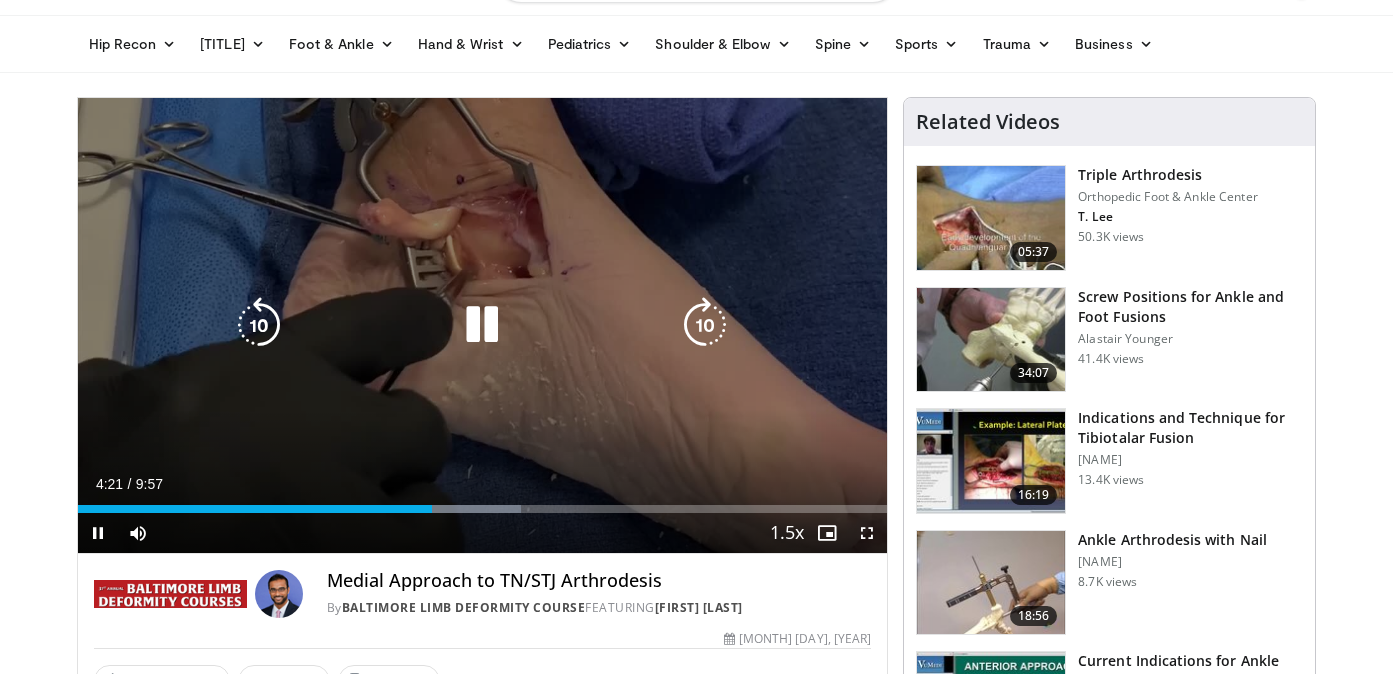 click at bounding box center [482, 325] 